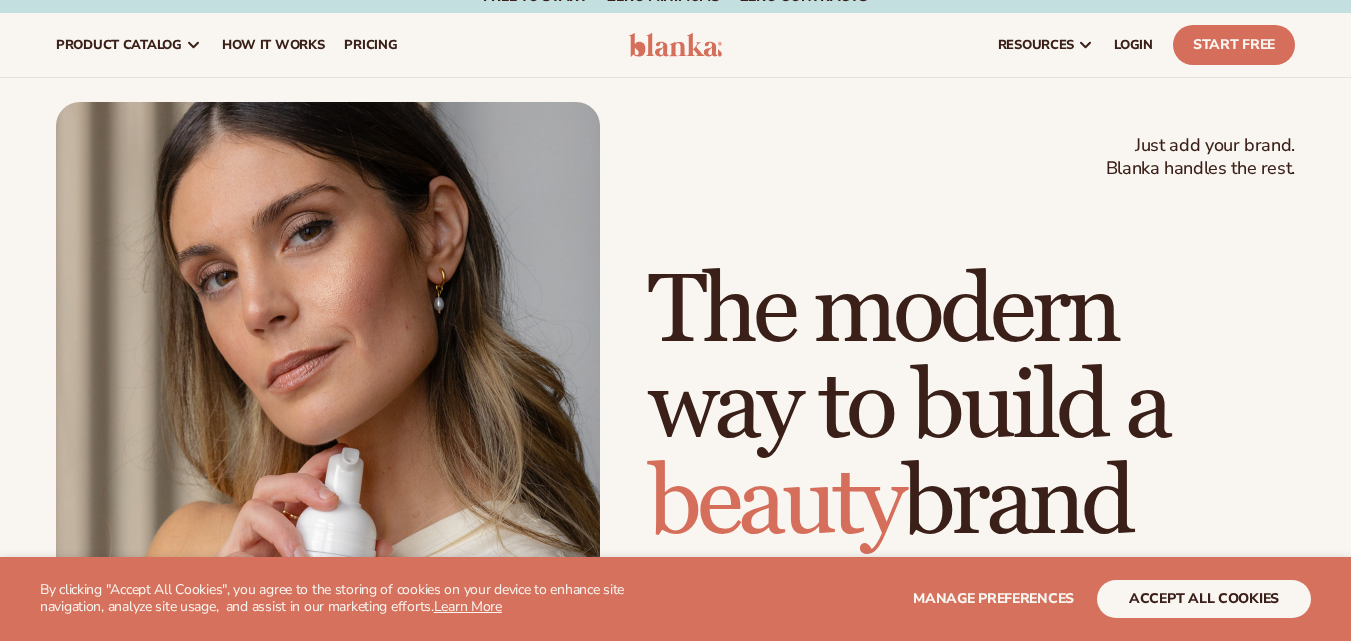 scroll, scrollTop: 20, scrollLeft: 0, axis: vertical 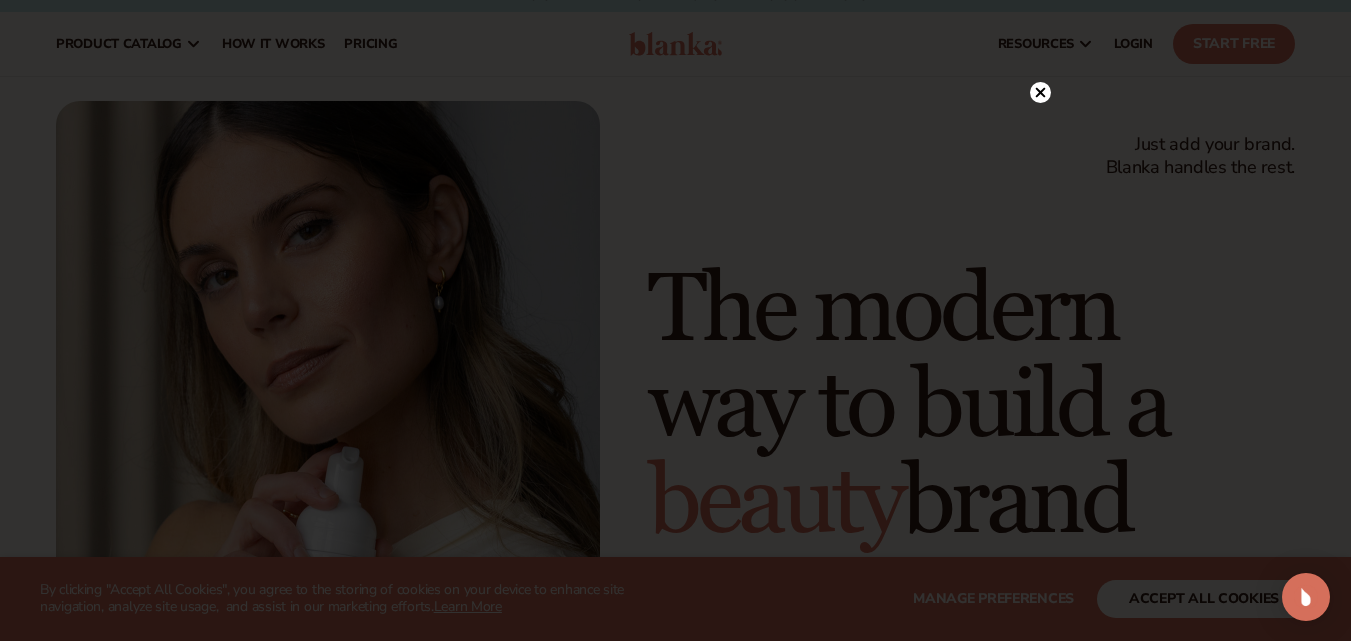 click 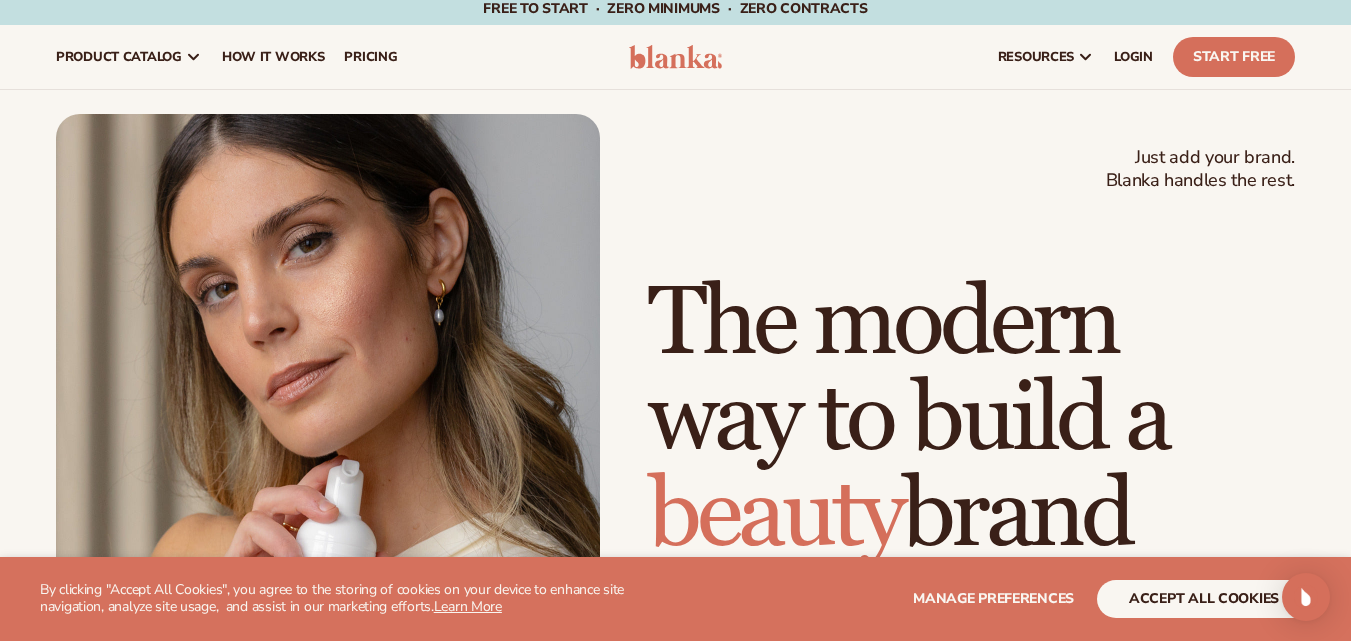scroll, scrollTop: 0, scrollLeft: 0, axis: both 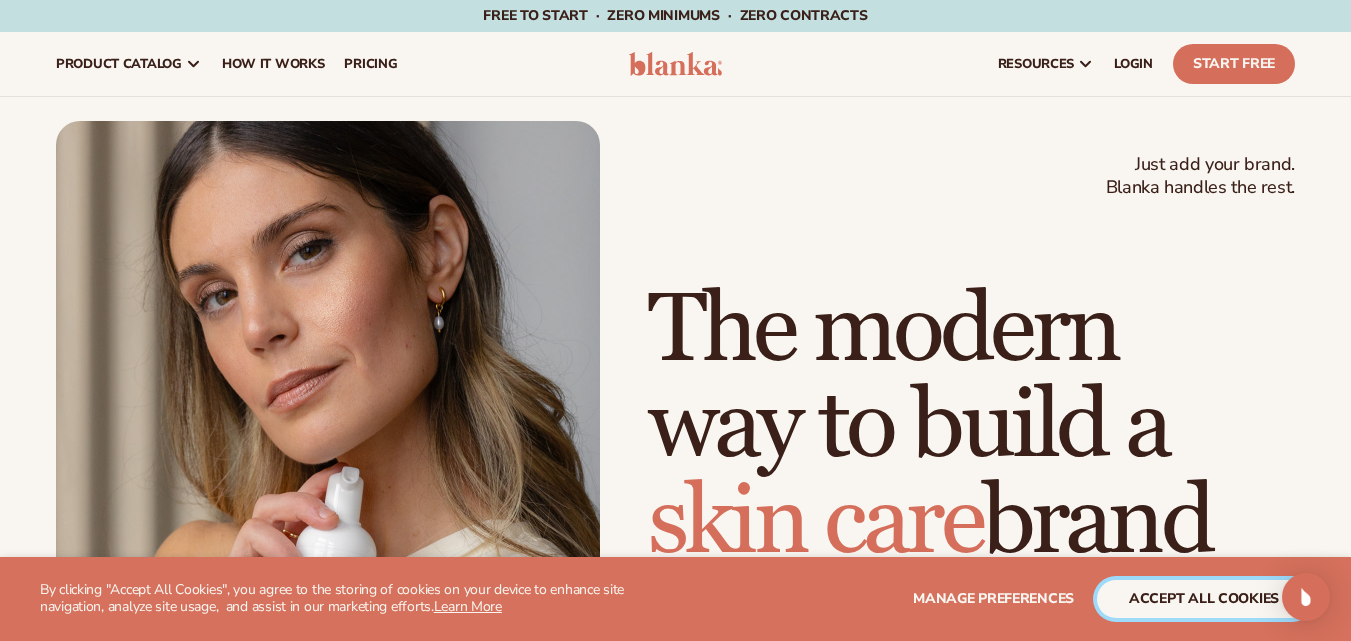 click on "accept all cookies" at bounding box center [1204, 599] 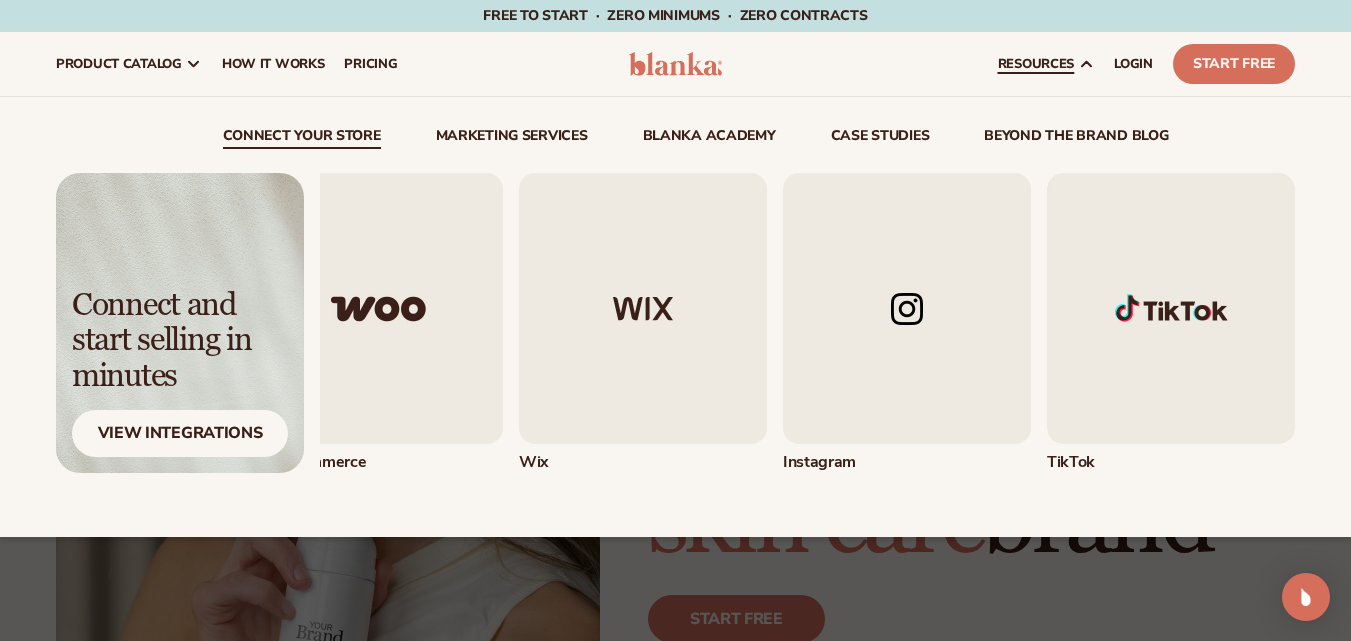 click at bounding box center (907, 308) 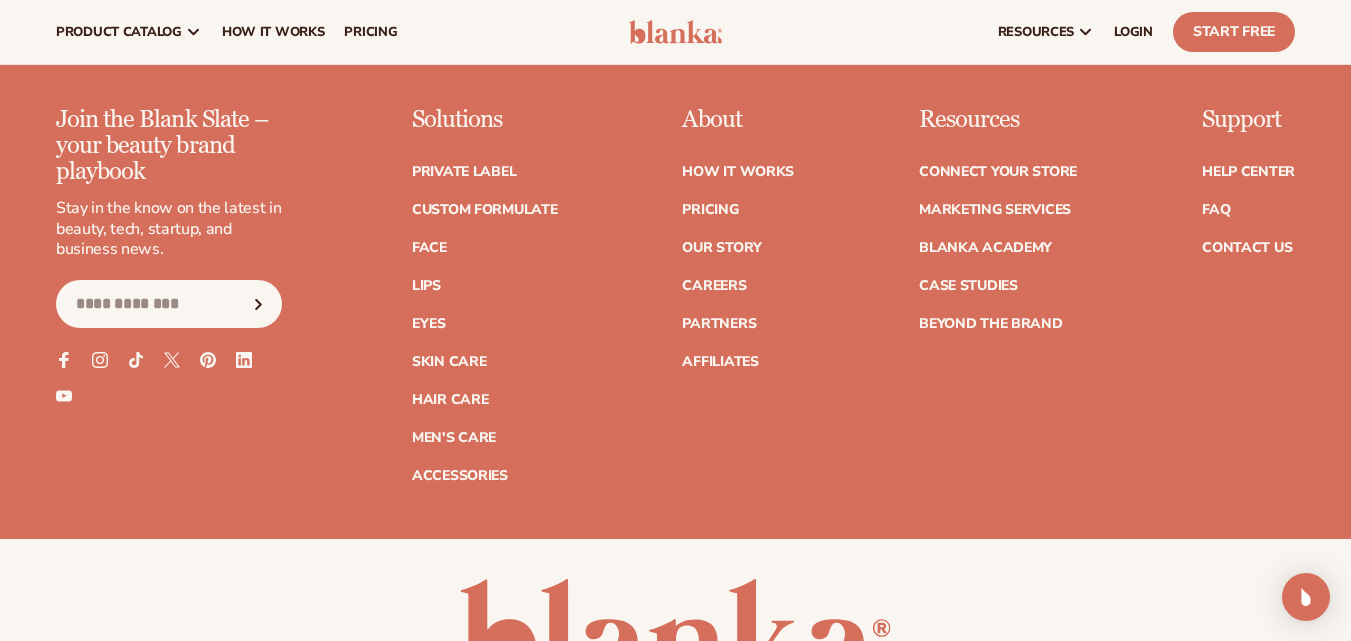 scroll, scrollTop: 4488, scrollLeft: 0, axis: vertical 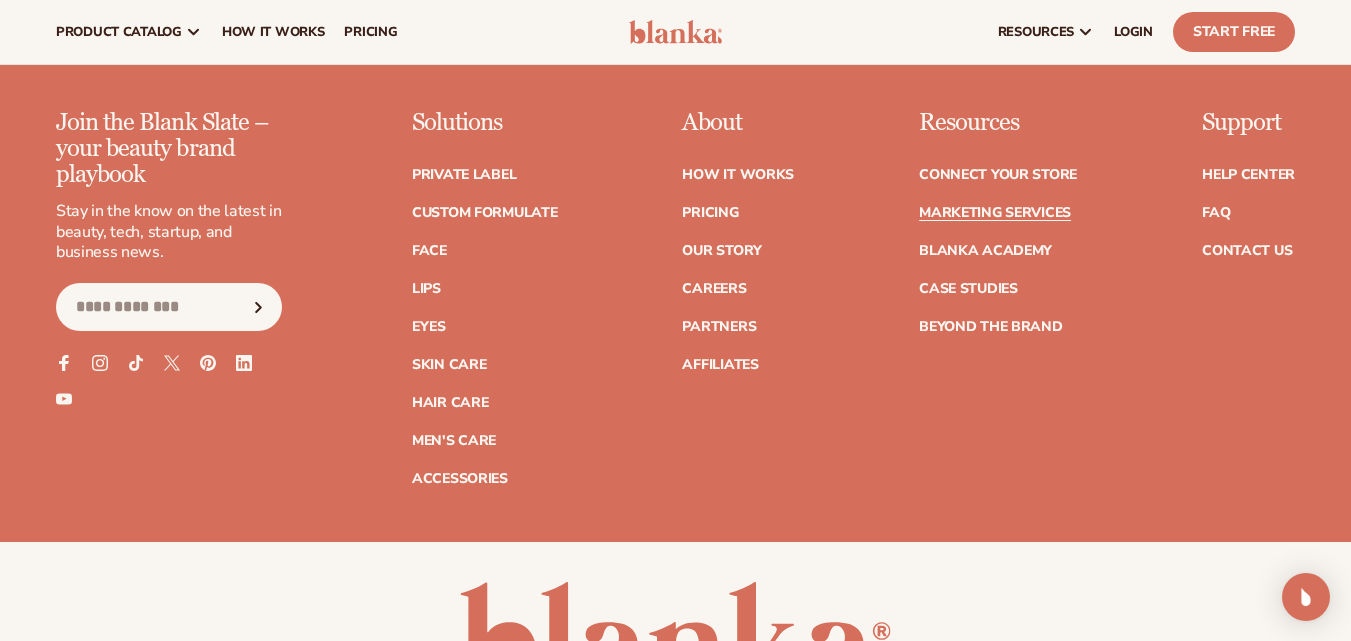 click on "Marketing services" at bounding box center [995, 213] 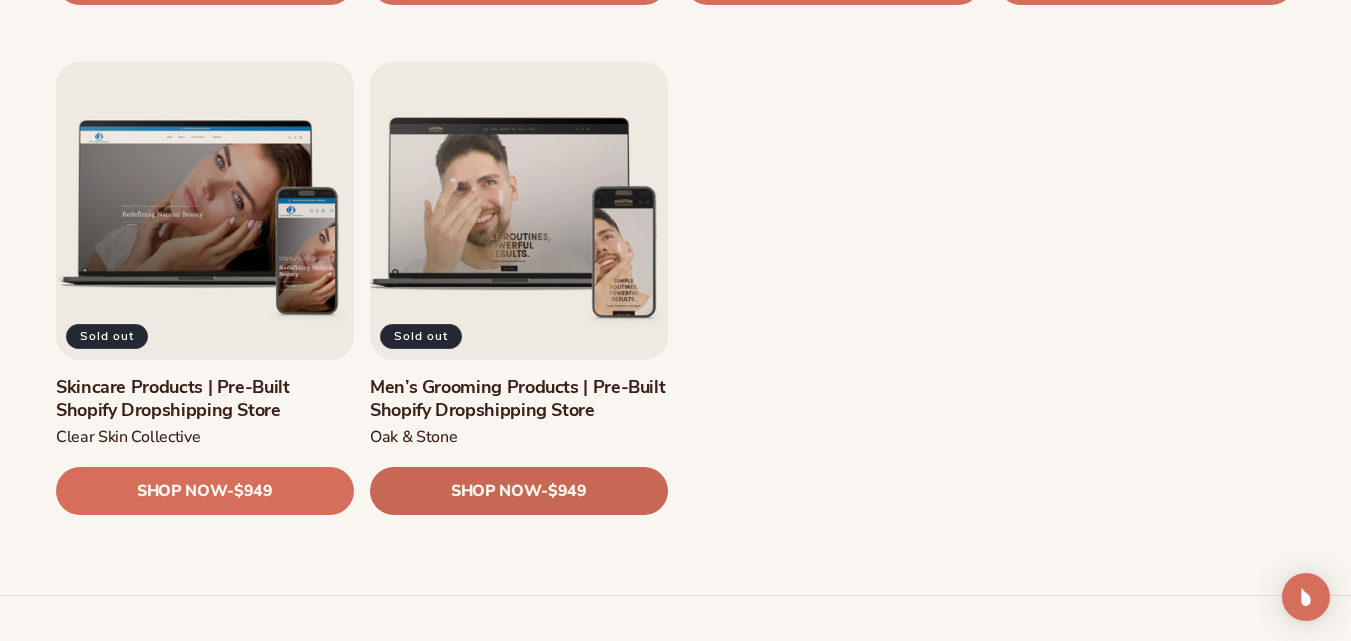 scroll, scrollTop: 2601, scrollLeft: 0, axis: vertical 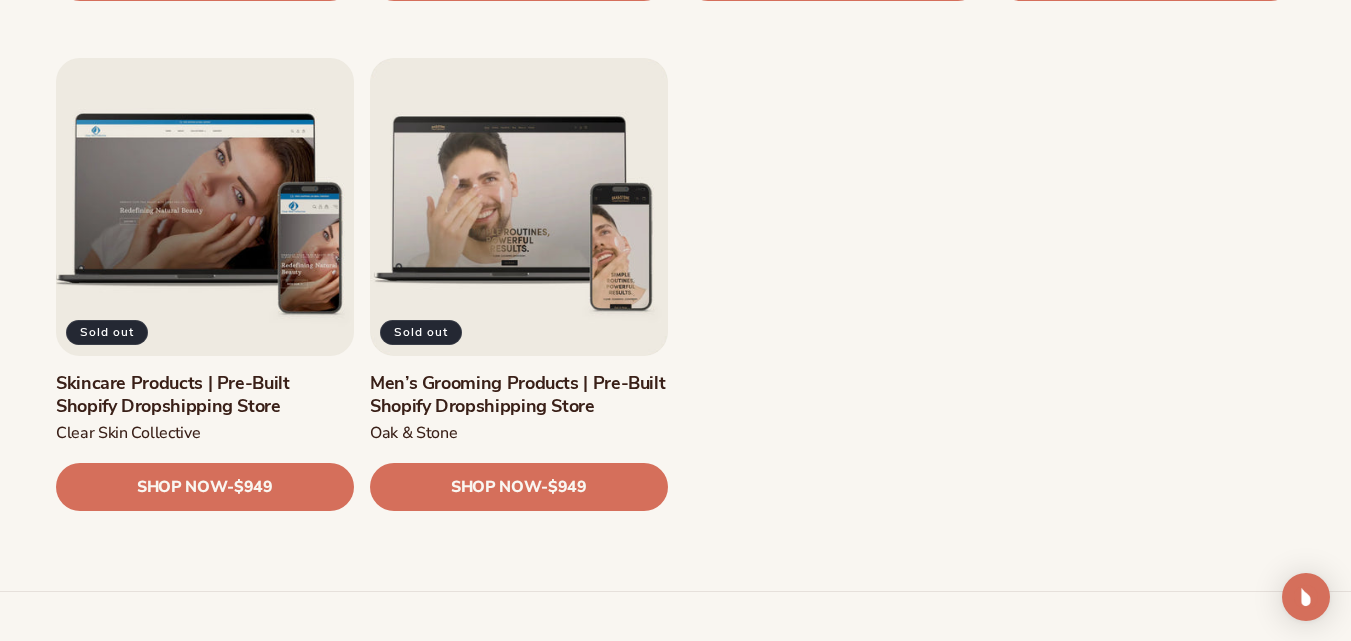 click on "Skincare Products | Pre-Built Shopify Dropshipping Store" at bounding box center (205, 394) 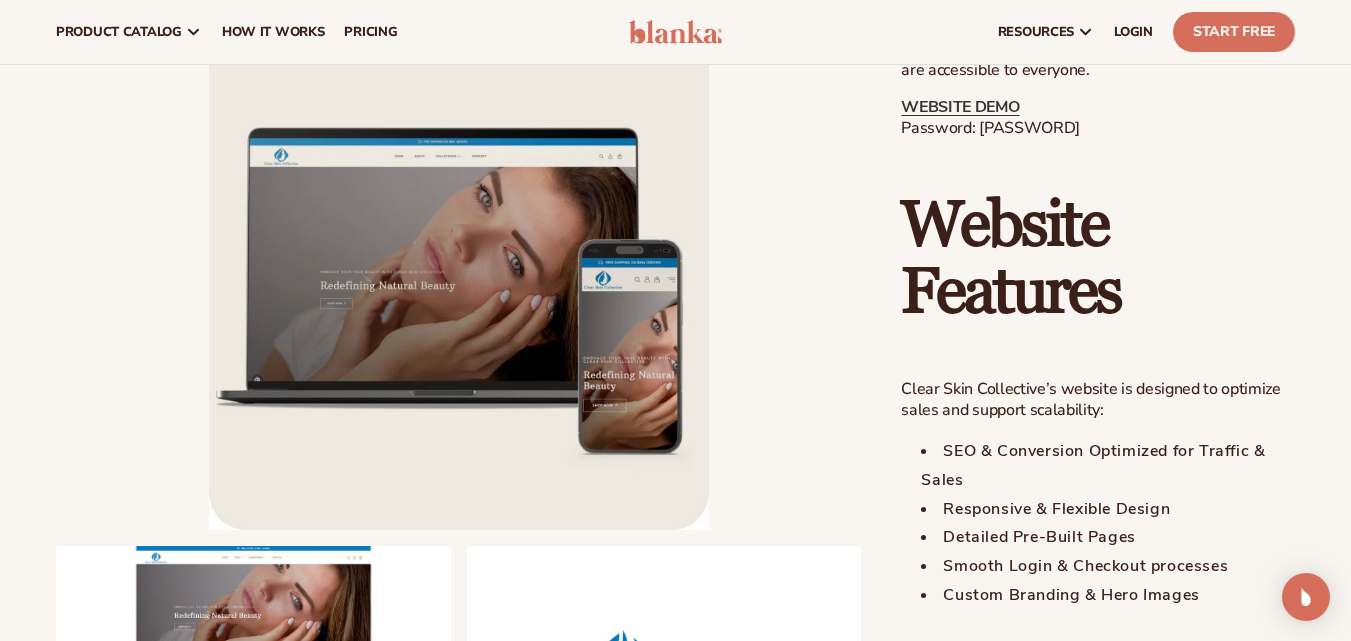 scroll, scrollTop: 1057, scrollLeft: 0, axis: vertical 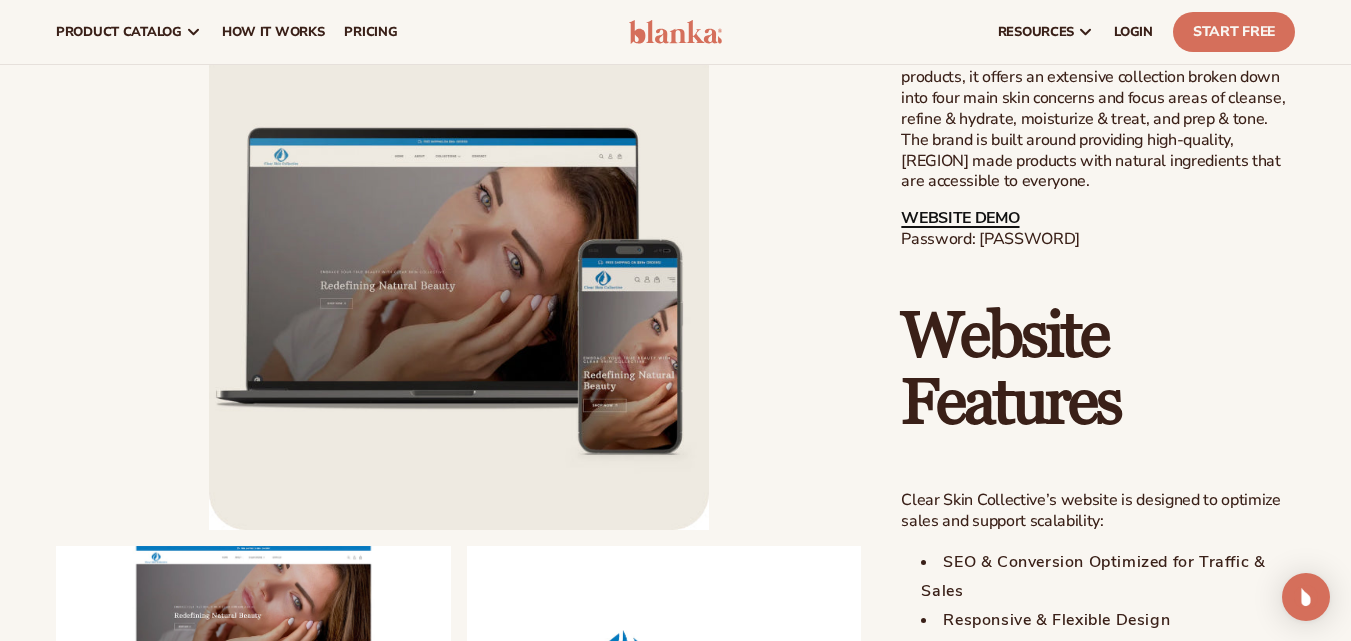 click on "WEBSITE DEMO" at bounding box center (960, 218) 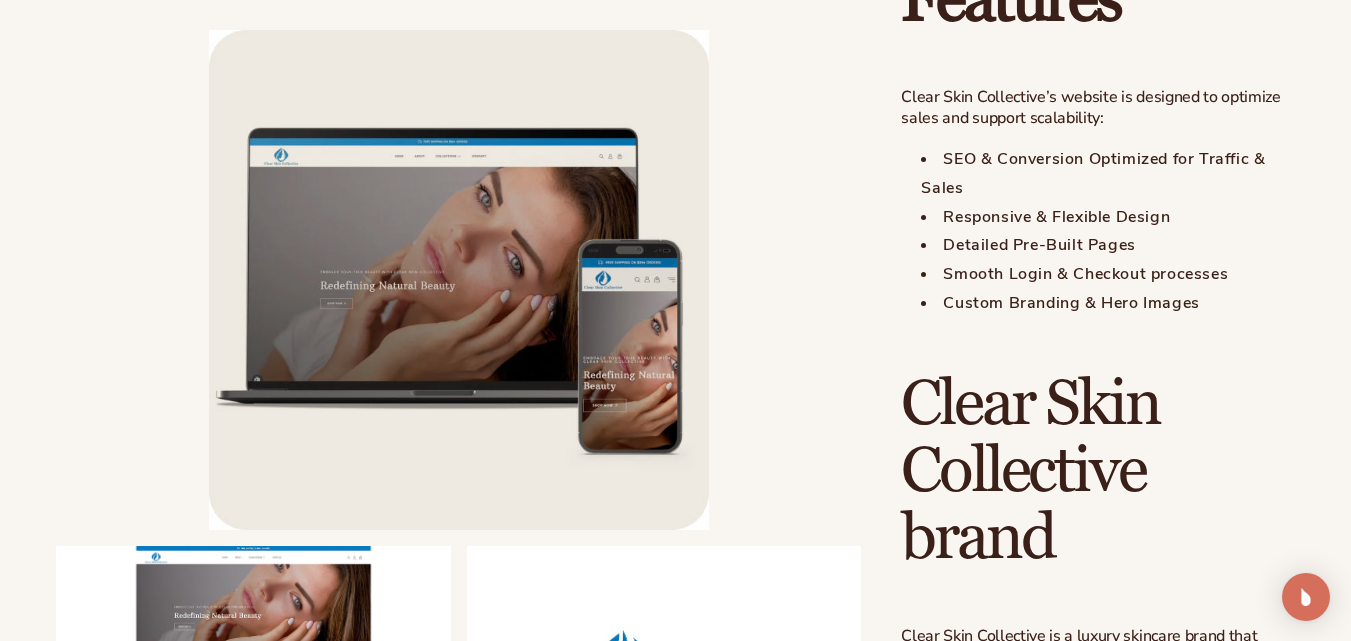scroll, scrollTop: 1462, scrollLeft: 0, axis: vertical 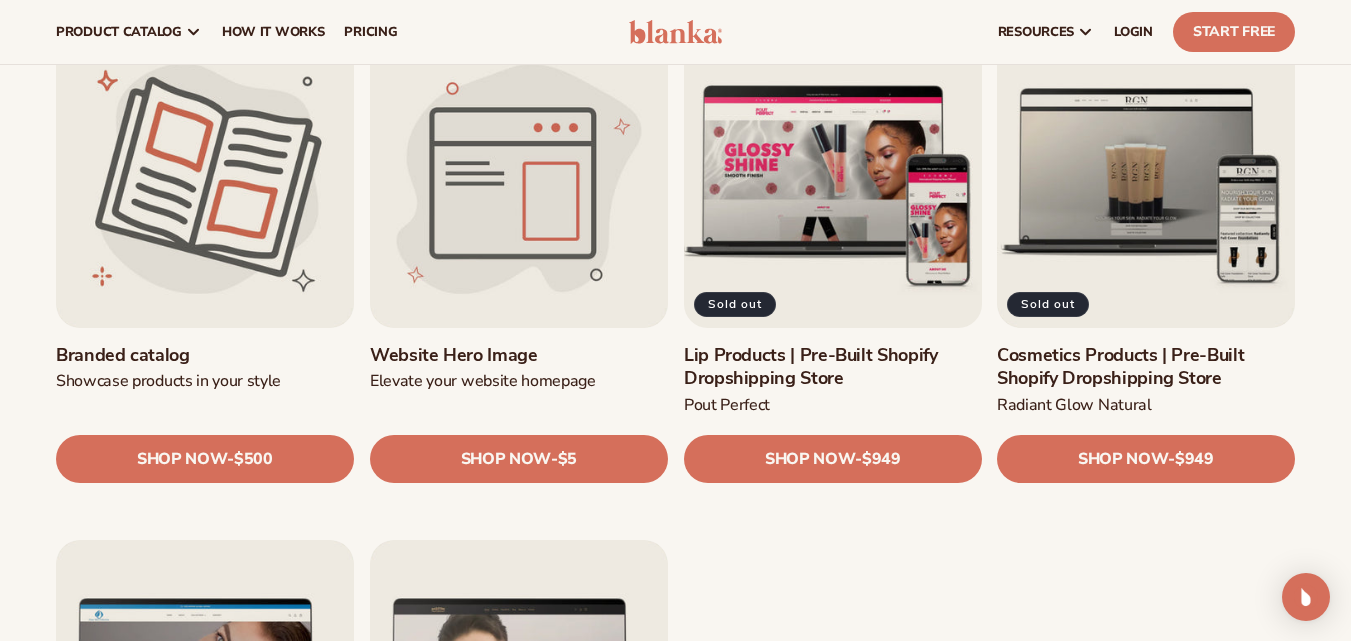 click on "Lip Products | Pre-Built Shopify Dropshipping Store" at bounding box center (833, 367) 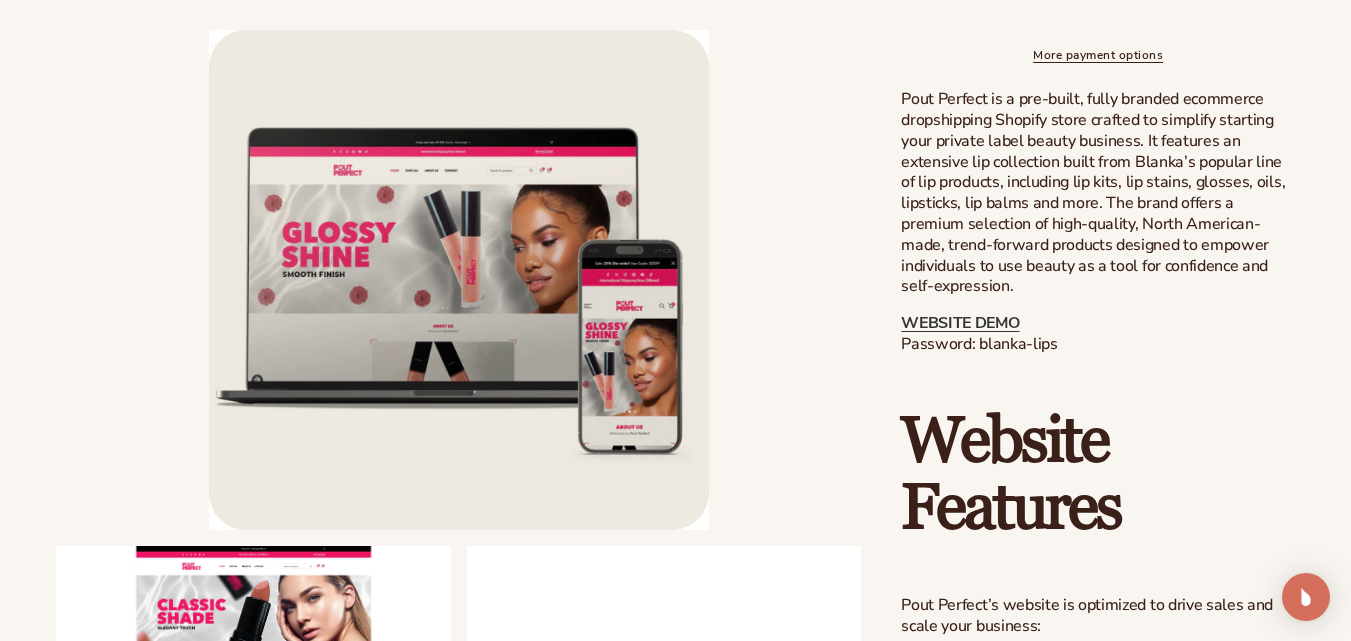 scroll, scrollTop: 1112, scrollLeft: 0, axis: vertical 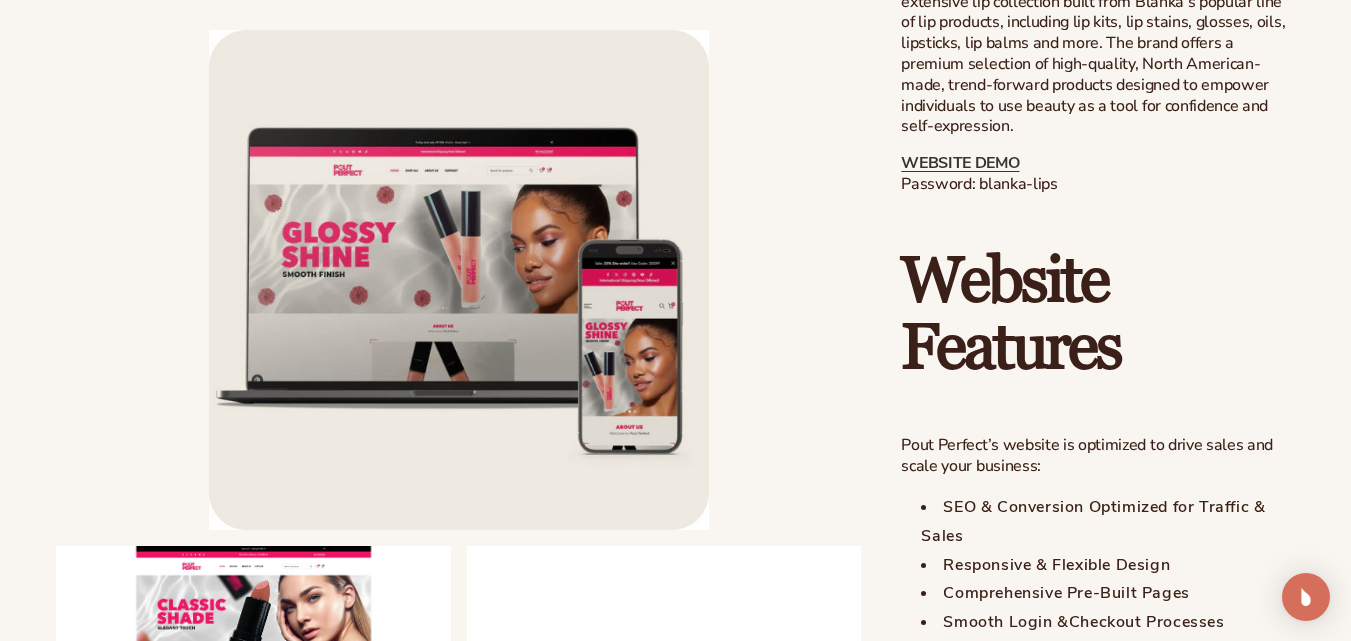 click on "Pout Perfect is a pre-built, fully branded ecommerce dropshipping Shopify store crafted to simplify starting your private label beauty business. It features an extensive lip collection built from Blanka’s popular line of lip products, including lip kits, lip stains, glosses, oils, lipsticks, lip balms and more. The brand offers a premium selection of high-quality, North American-made, trend-forward products designed to empower individuals to use beauty as a tool for confidence and self-expression.
WEBSITE DEMO Password: [PASSWORD]
Website Features
Pout Perfect’s website is optimized to drive sales and scale your business:
SEO & Conversion Optimized for Traffic & Sales
Responsive & Flexible Design
Comprehensive Pre-Built Pages
Smooth Login &  Checkout Processes
Custom Branding & Hero Images
Pout Perfect brand
Pout Perfect is a fun and playful lip brand that empowers you to express your unique style with bold, vibrant colors and innovative formulas." at bounding box center (1098, 742) 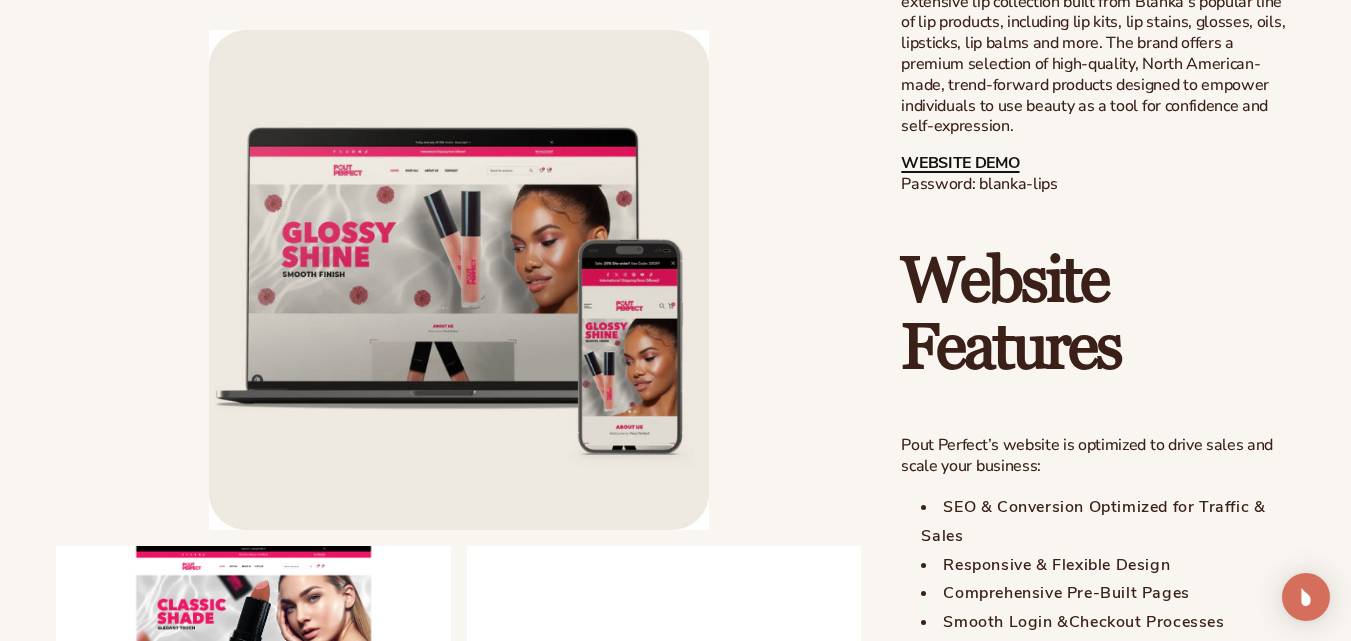 click on "WEBSITE DEMO" at bounding box center [960, 163] 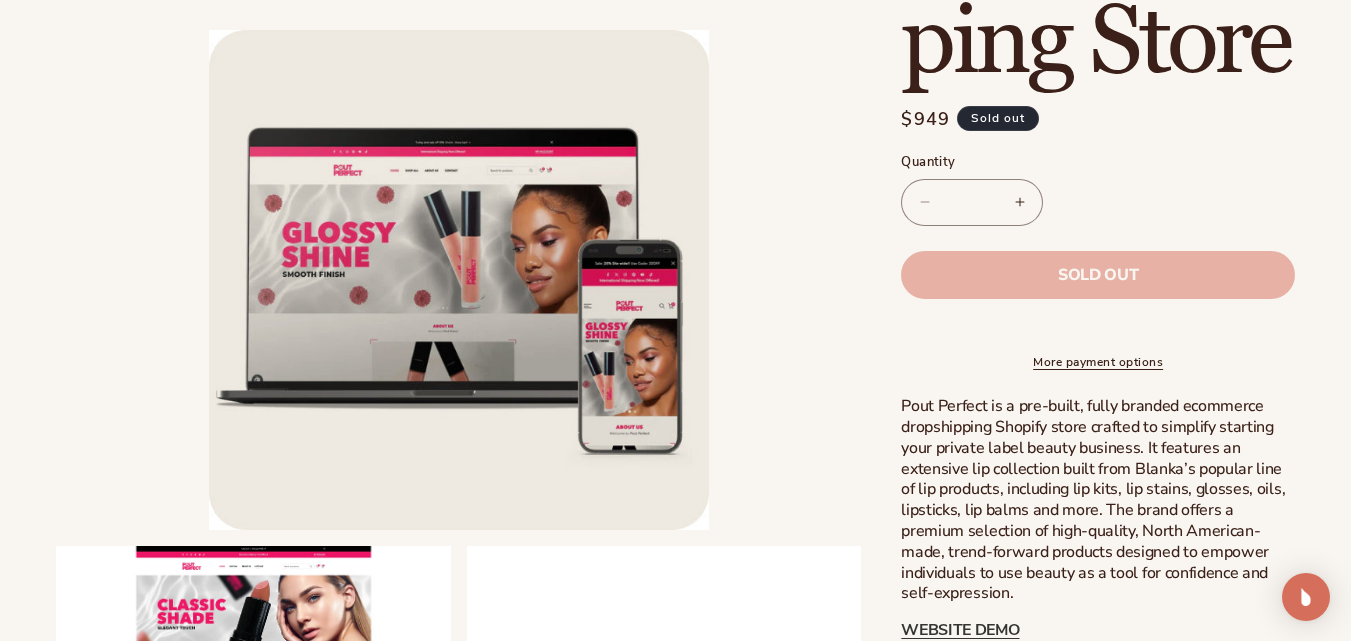 scroll, scrollTop: 670, scrollLeft: 0, axis: vertical 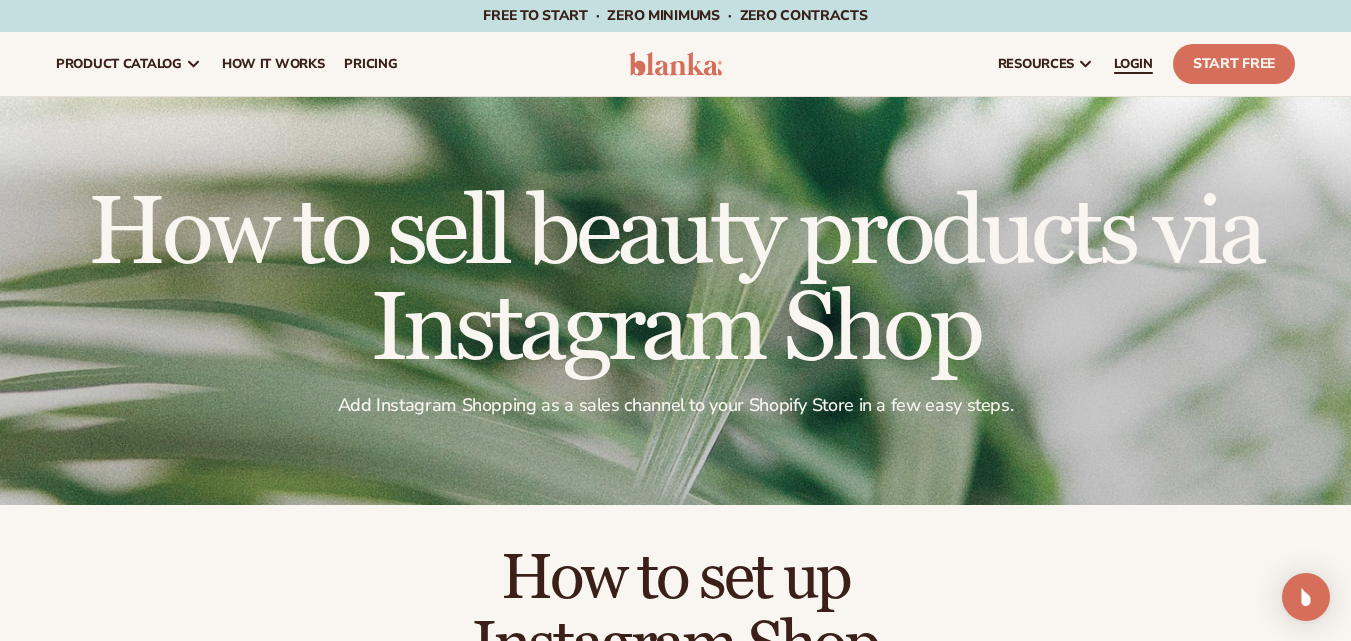 click on "LOGIN" at bounding box center (1133, 64) 